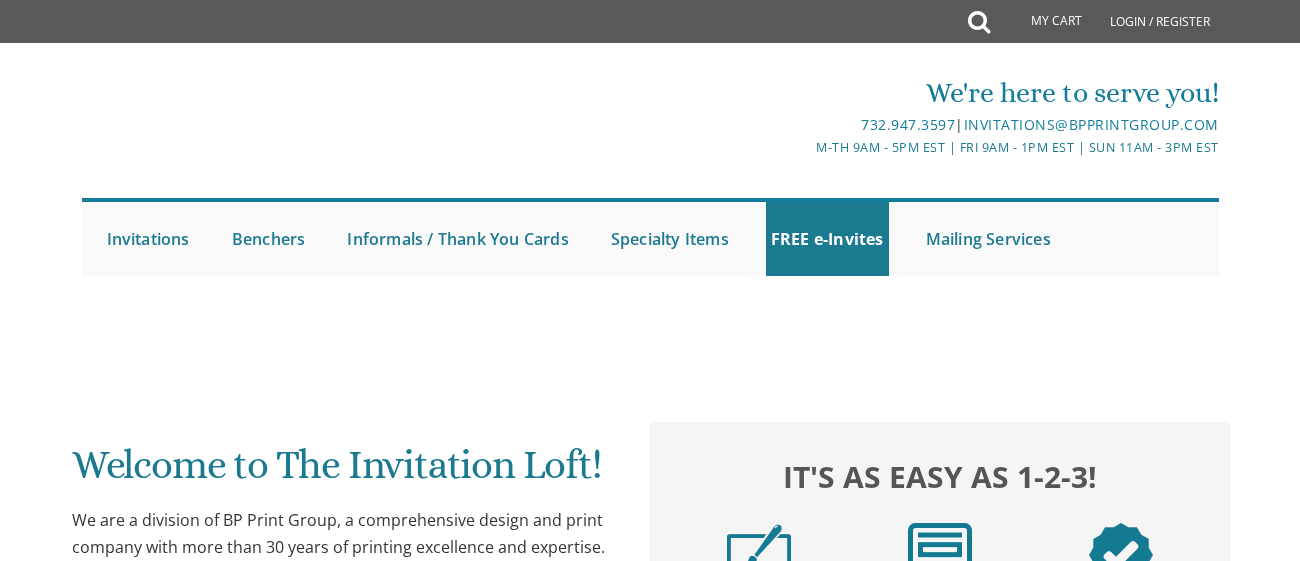 scroll, scrollTop: 0, scrollLeft: 0, axis: both 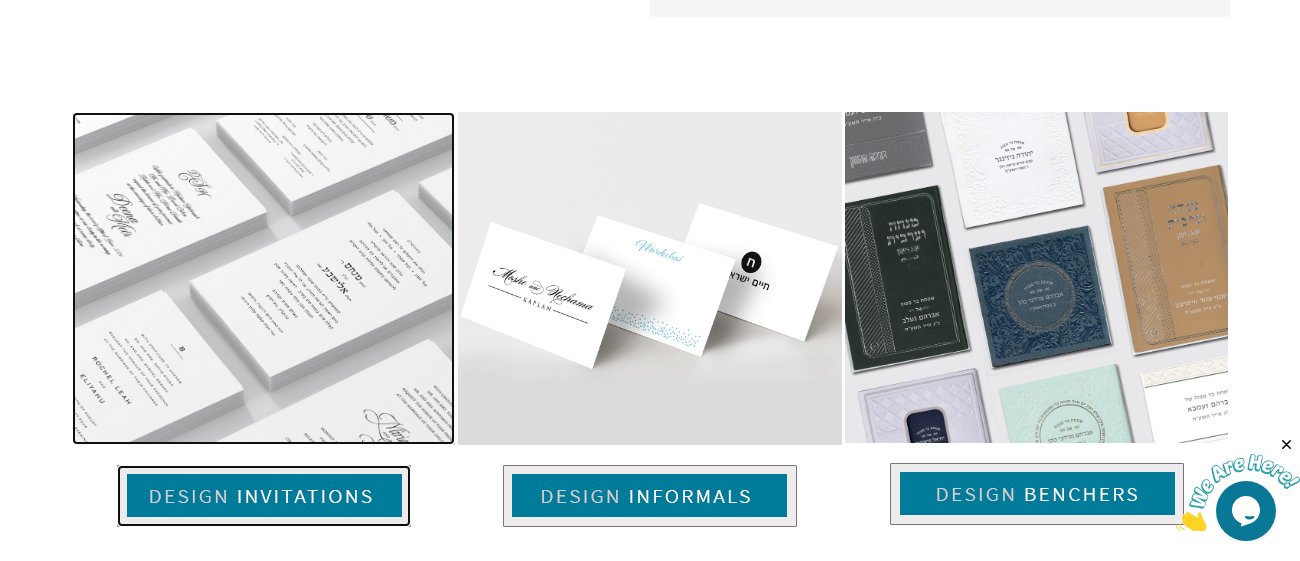 click at bounding box center (264, 496) 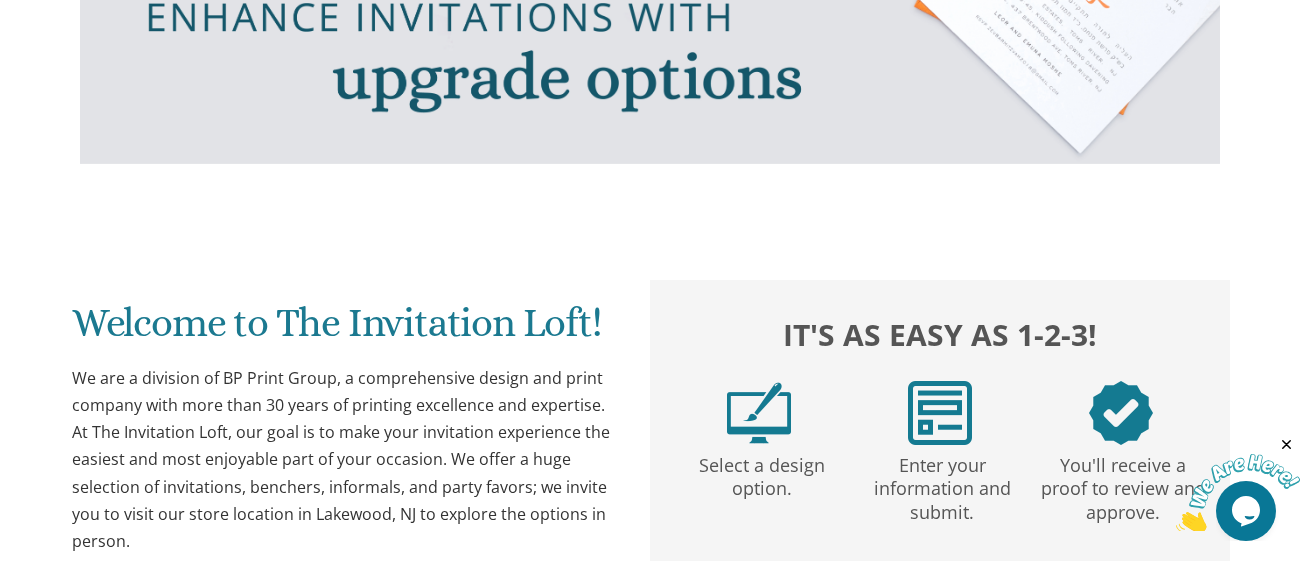 scroll, scrollTop: 0, scrollLeft: 0, axis: both 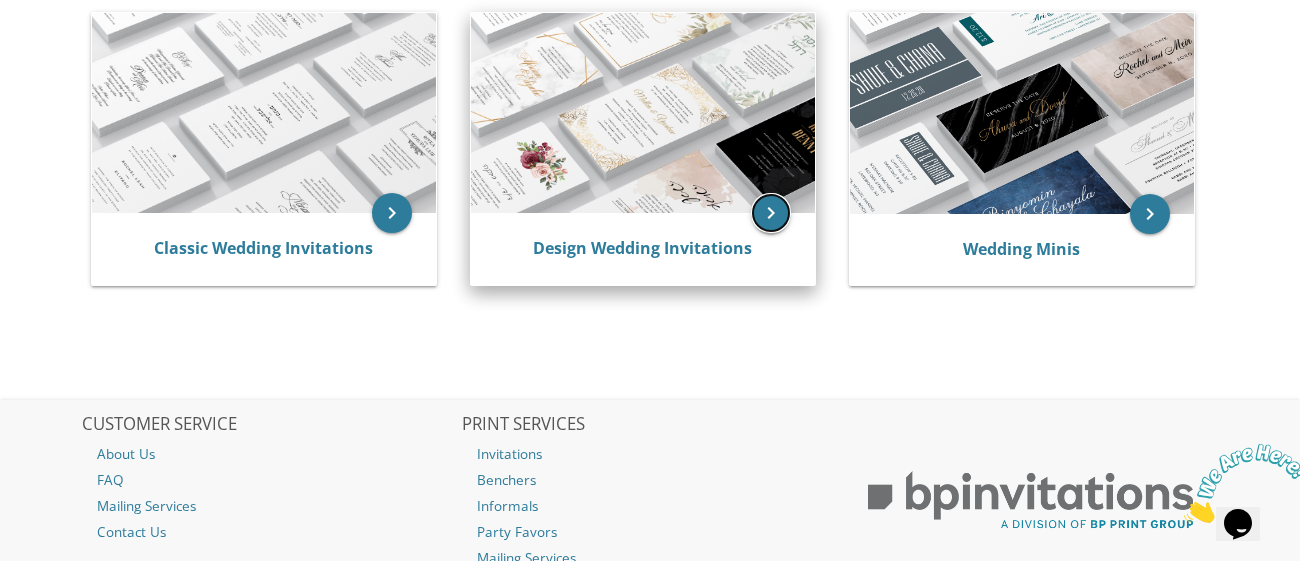 click on "keyboard_arrow_right" at bounding box center [771, 213] 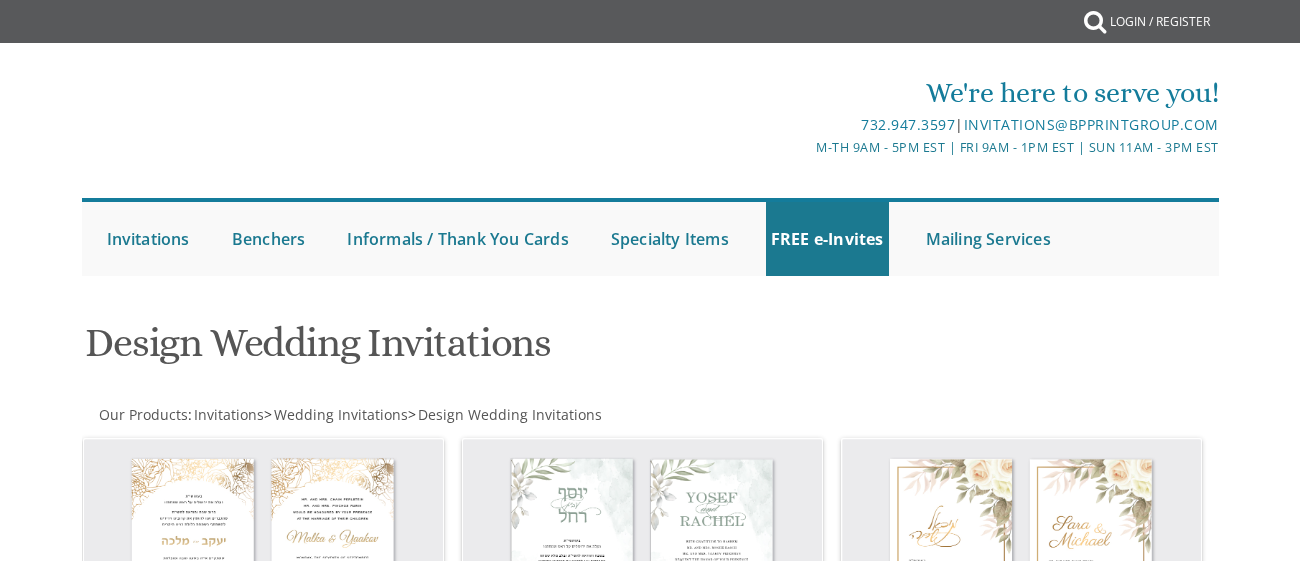 scroll, scrollTop: 0, scrollLeft: 0, axis: both 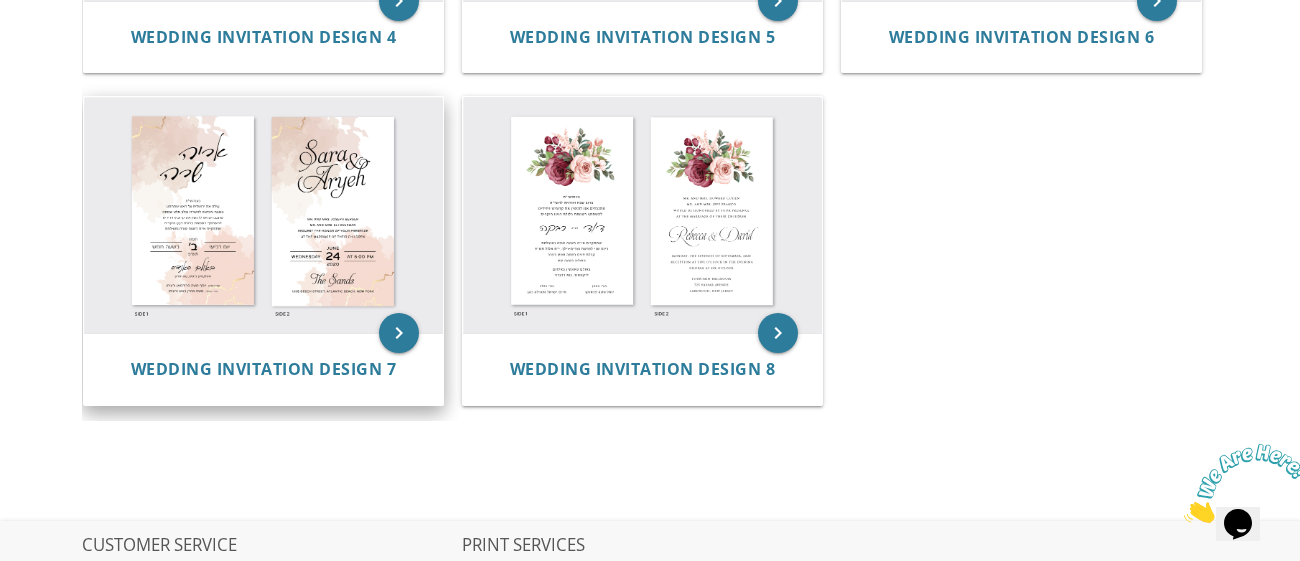 click at bounding box center [263, 215] 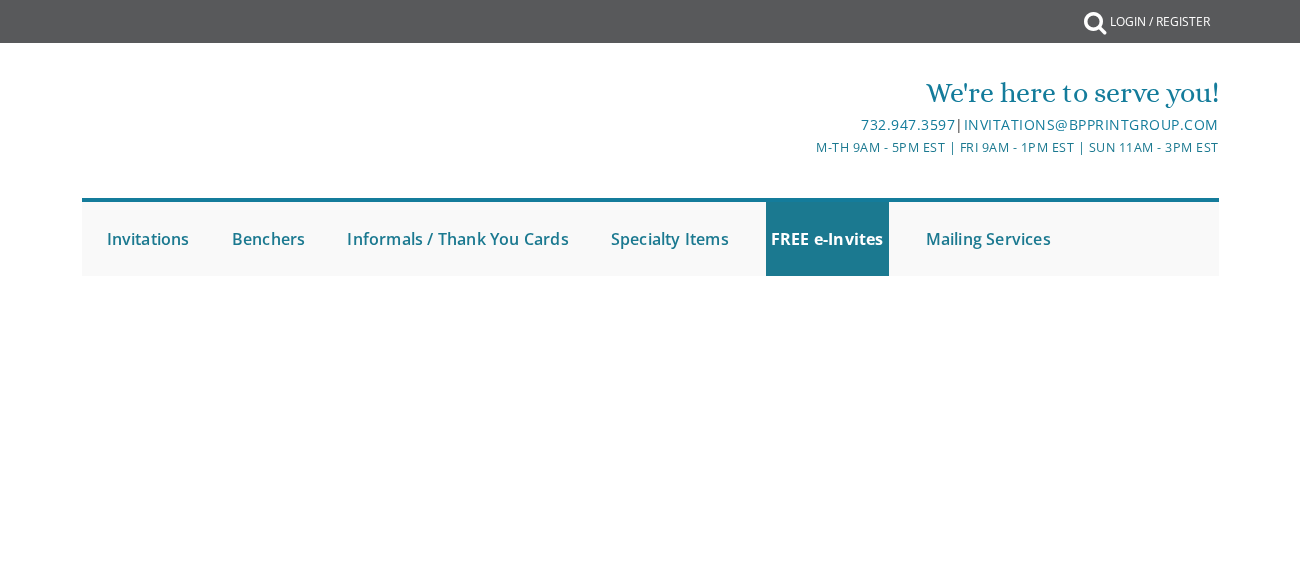 scroll, scrollTop: 0, scrollLeft: 0, axis: both 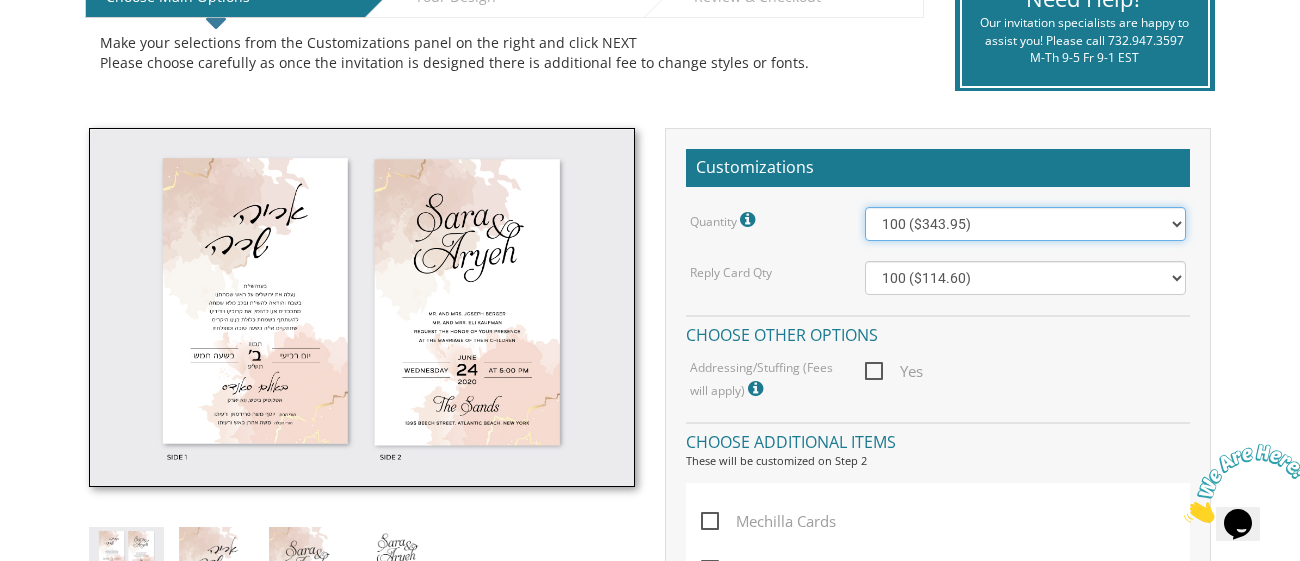 click on "100 ($343.95) 200 ($481.15) 300 ($594.30) 400 ($702.25) 500 ($807.50) 600 ($944.15) 700 ($1,064.00) 800 ($1,200.35) 900 ($1,319.95) 1000 ($1,453.70) 1100 ($1,590.35) 1200 ($1,710.45) 1300 ($1,846.85) 1400 ($1,966.70) 1500 ($2,101.20)" at bounding box center [1025, 224] 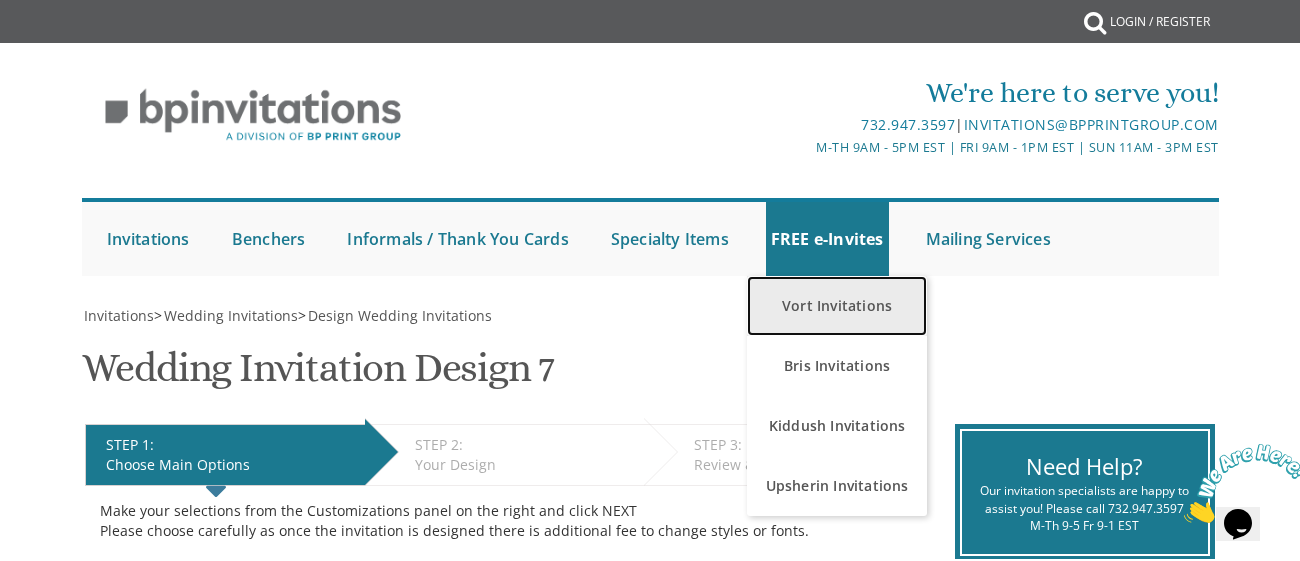 click on "Vort Invitations" at bounding box center [837, 306] 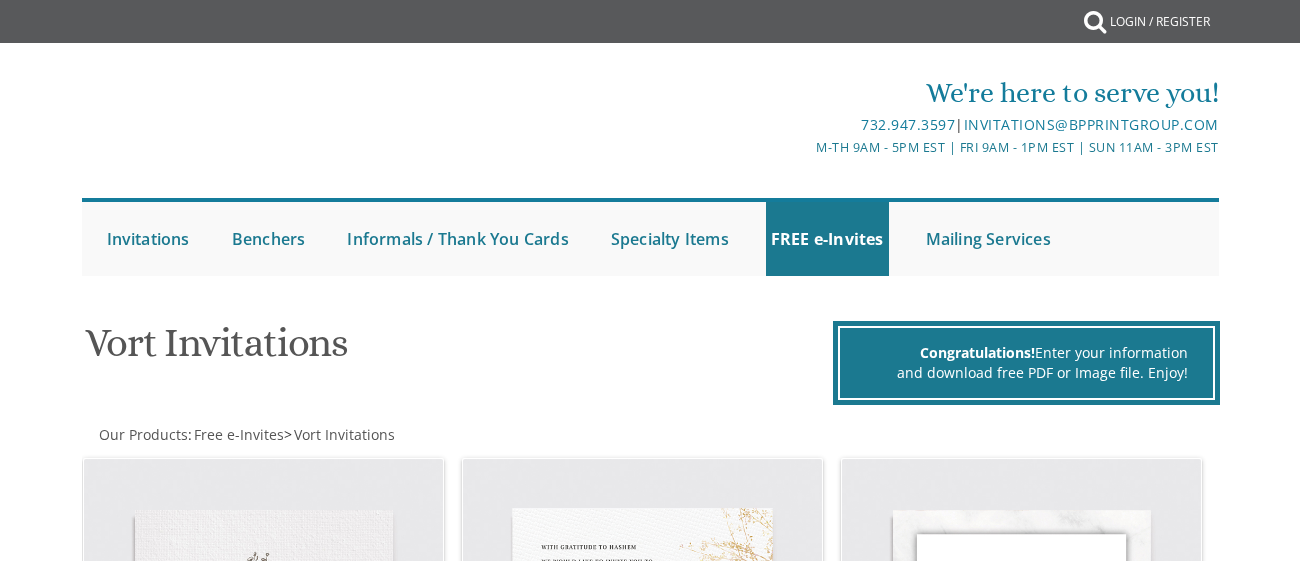 scroll, scrollTop: 0, scrollLeft: 0, axis: both 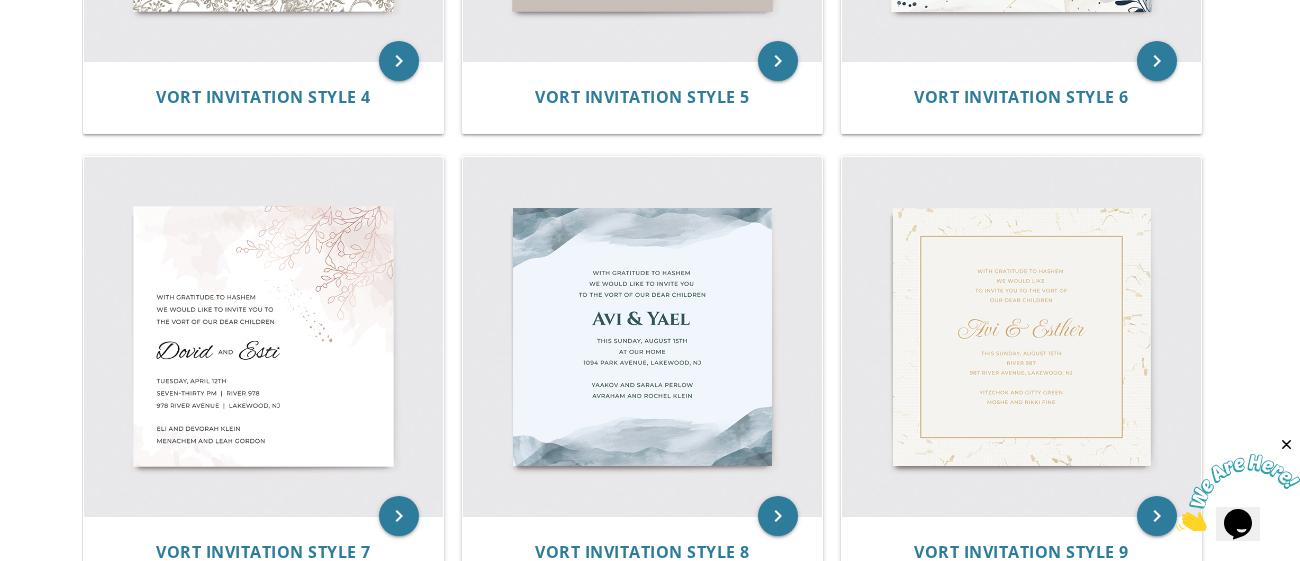 click on "keyboard_arrow_right
Vort Invitation Style 5" at bounding box center [650, -80] 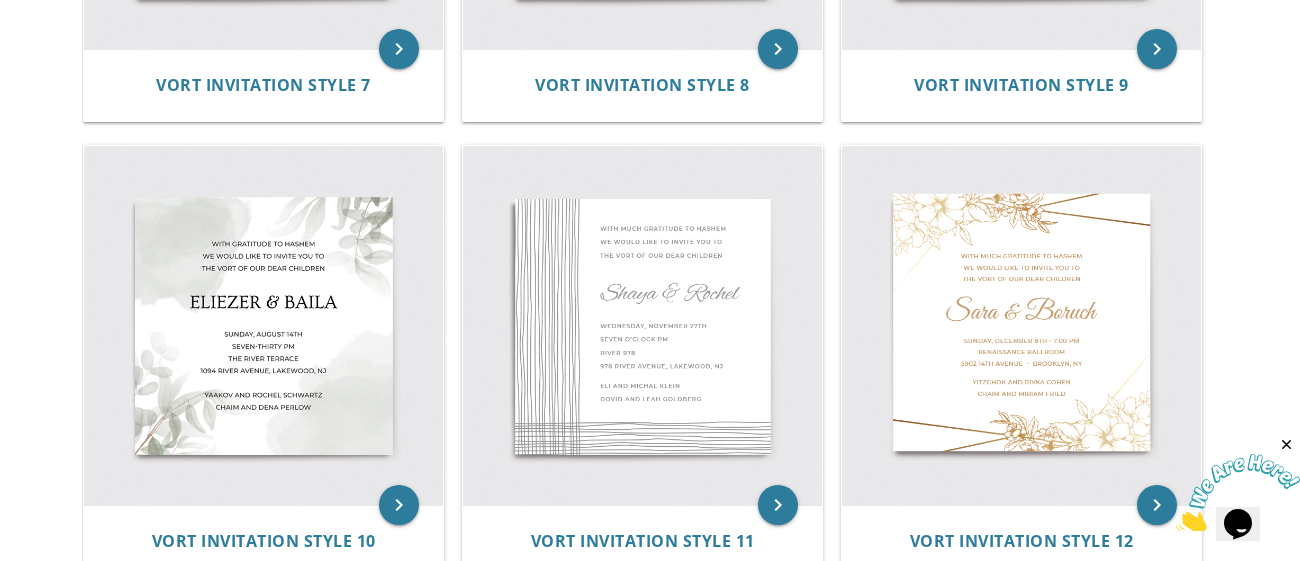 scroll, scrollTop: 1674, scrollLeft: 0, axis: vertical 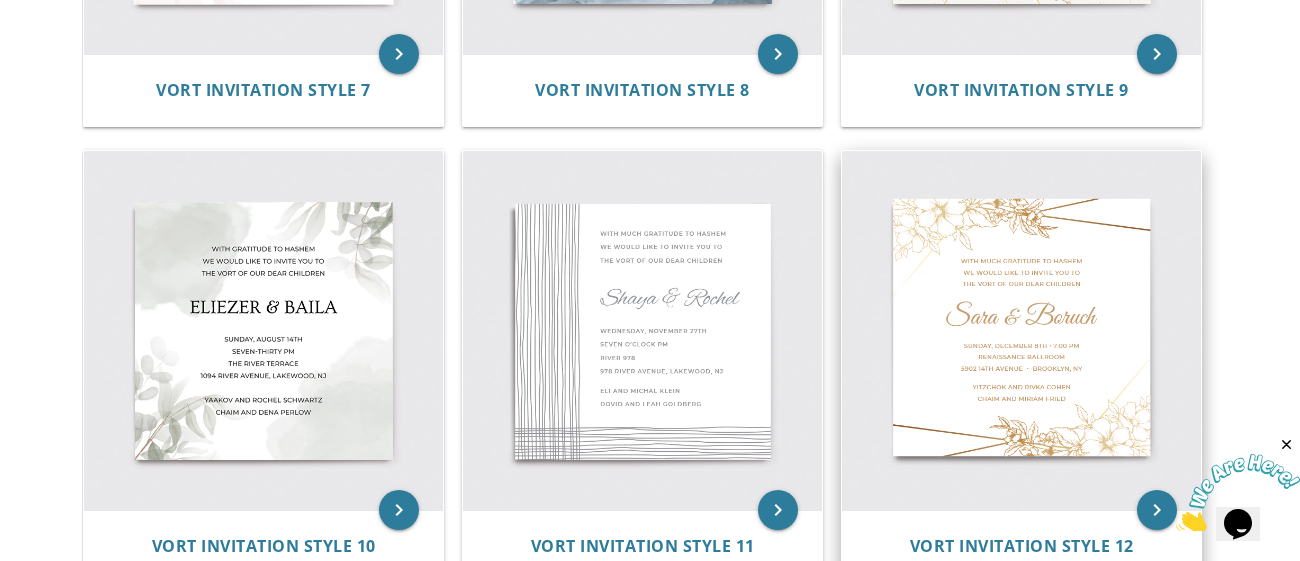 click at bounding box center (1021, 330) 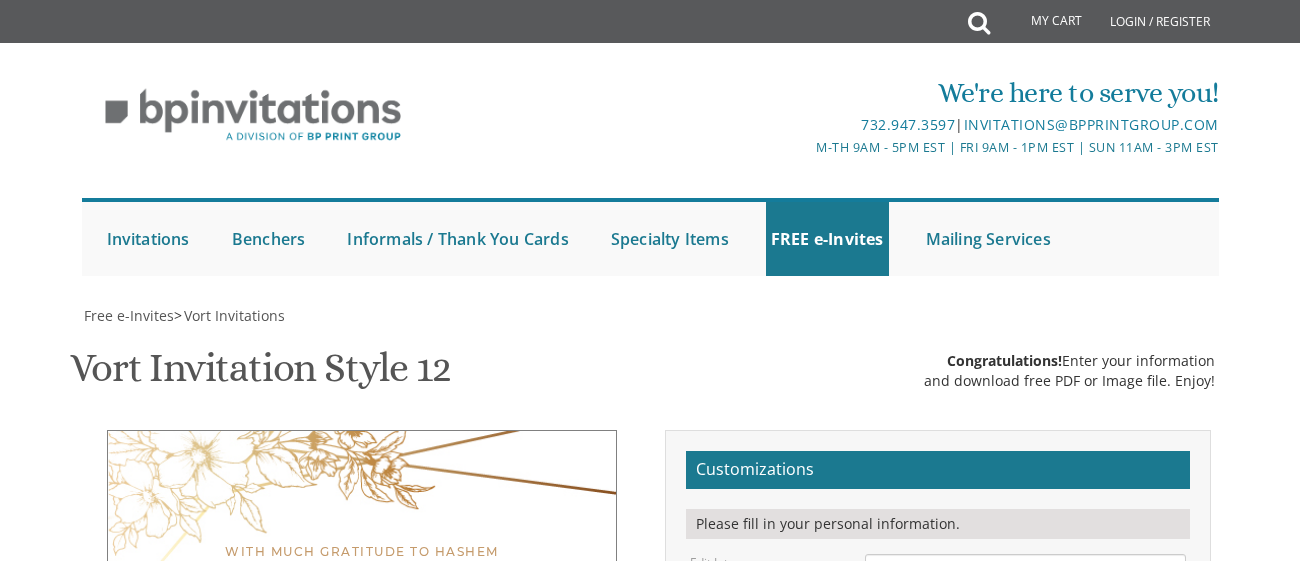 scroll, scrollTop: 158, scrollLeft: 0, axis: vertical 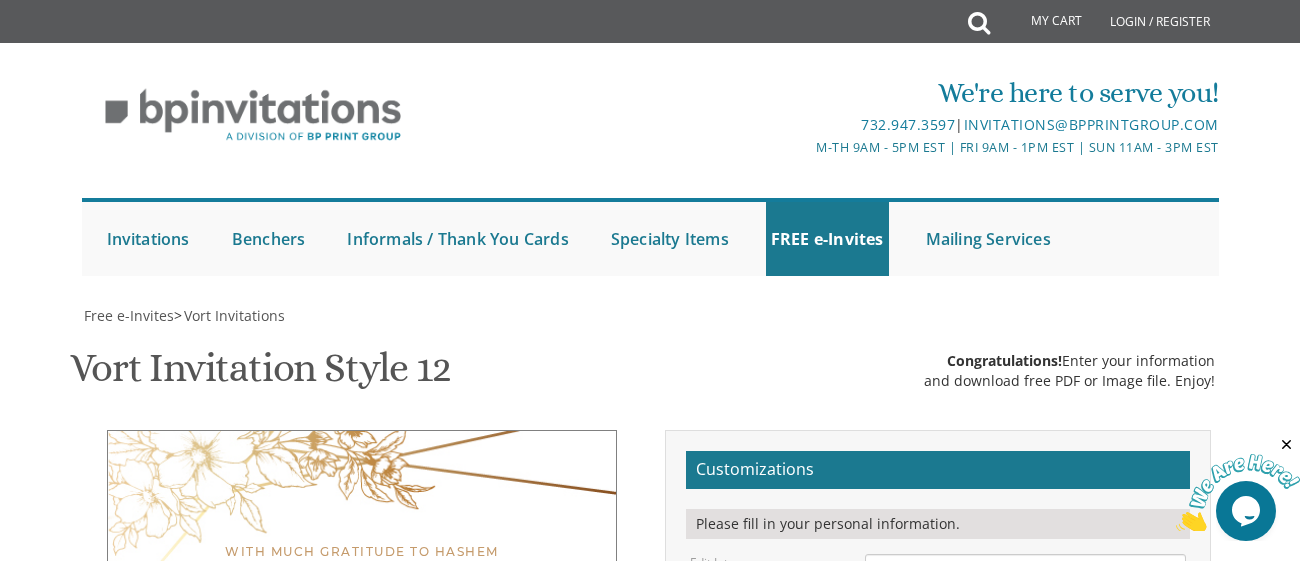 click on "[FIRST] & [FIRST]" at bounding box center [1025, 719] 